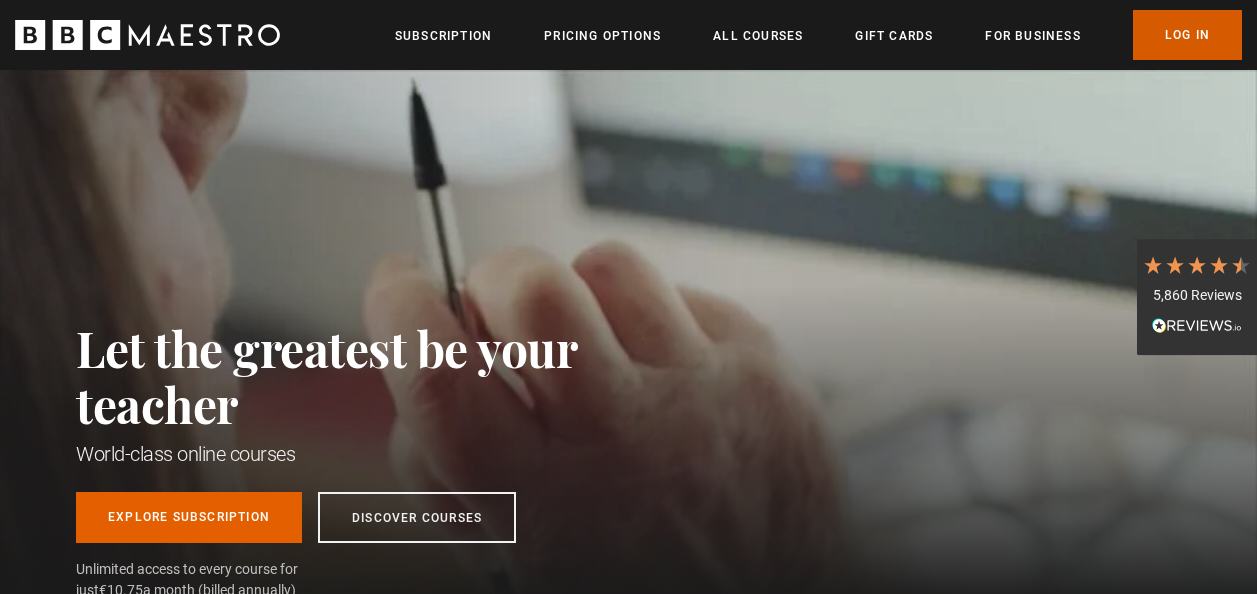 scroll, scrollTop: 0, scrollLeft: 0, axis: both 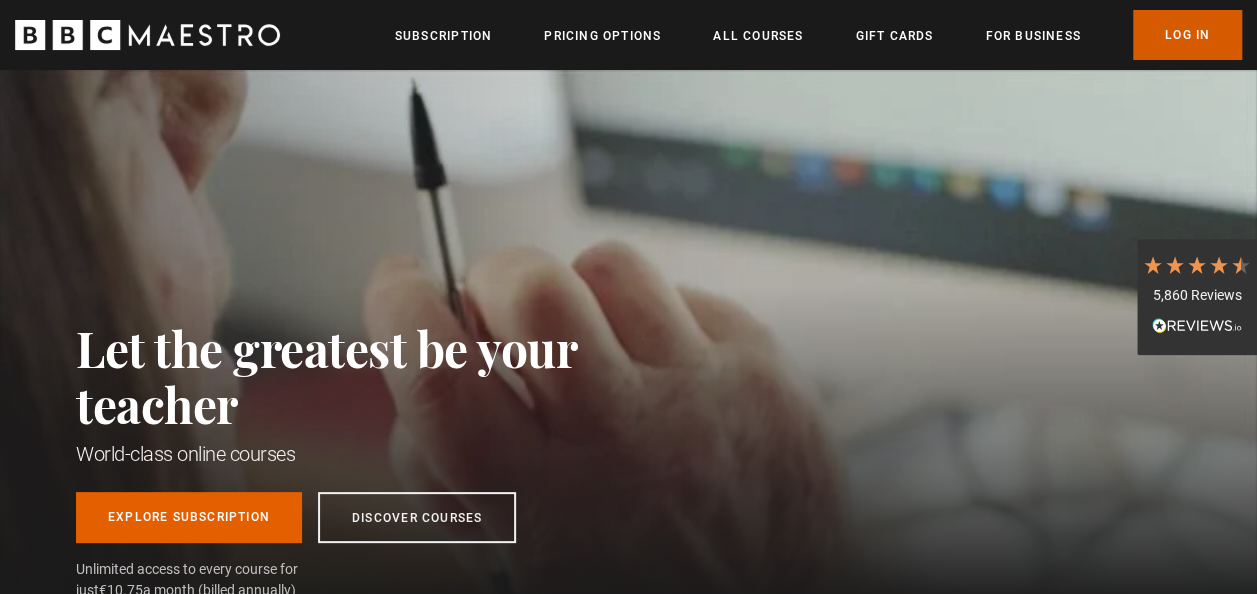 click on "Log In" at bounding box center [1187, 35] 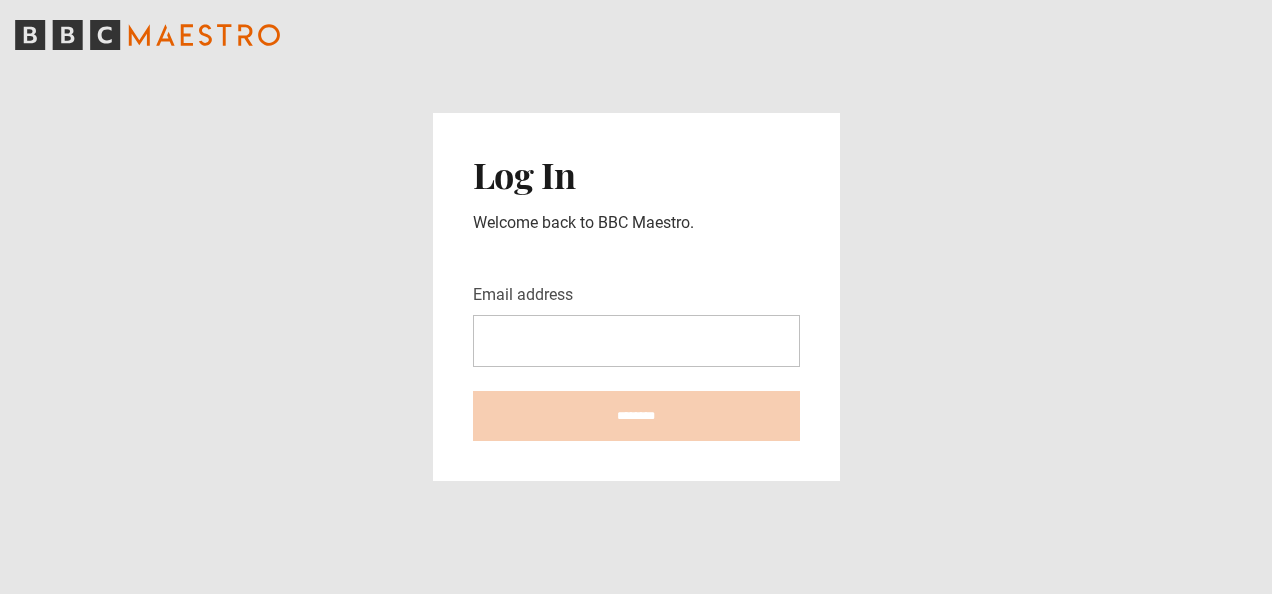 scroll, scrollTop: 0, scrollLeft: 0, axis: both 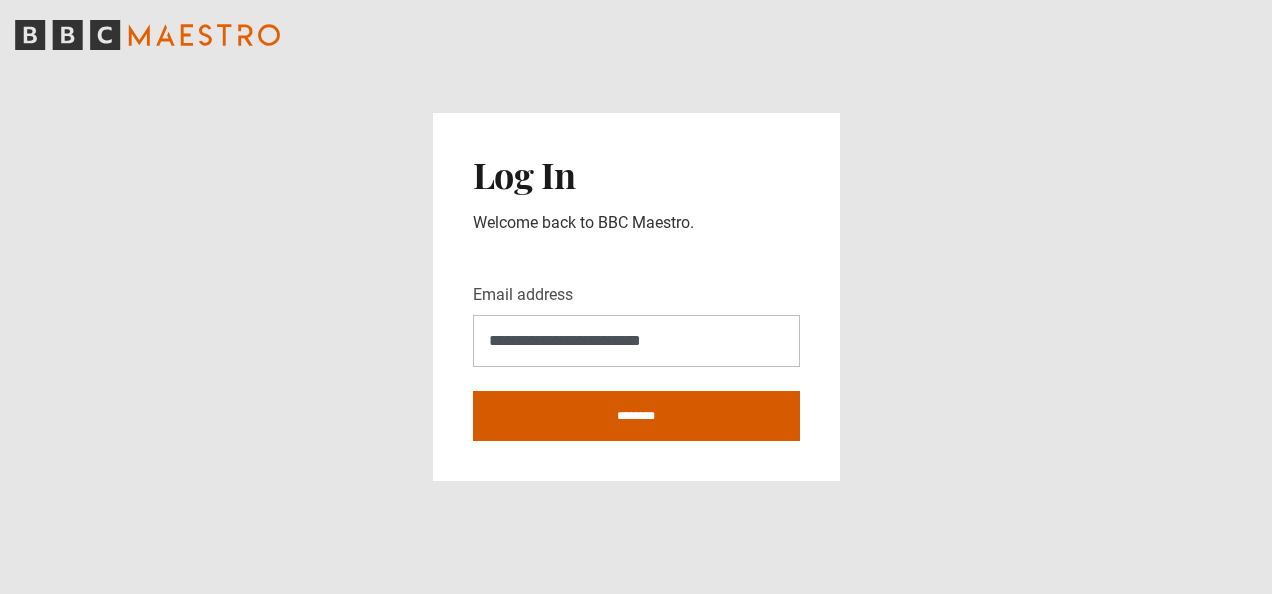 click on "********" at bounding box center (636, 416) 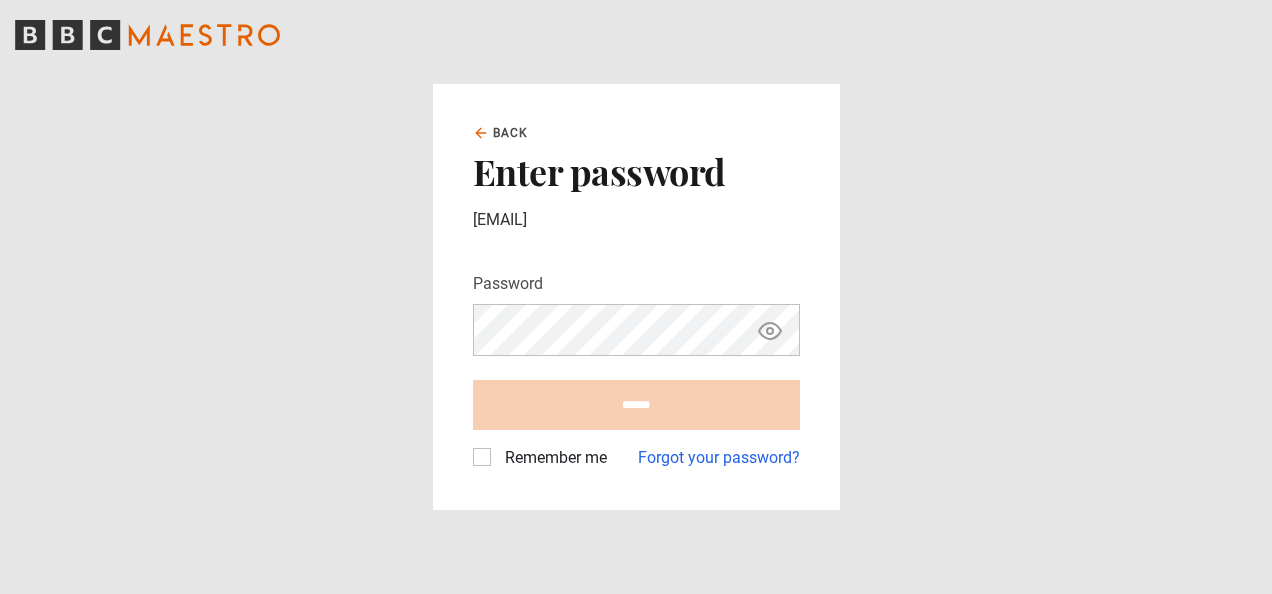 scroll, scrollTop: 0, scrollLeft: 0, axis: both 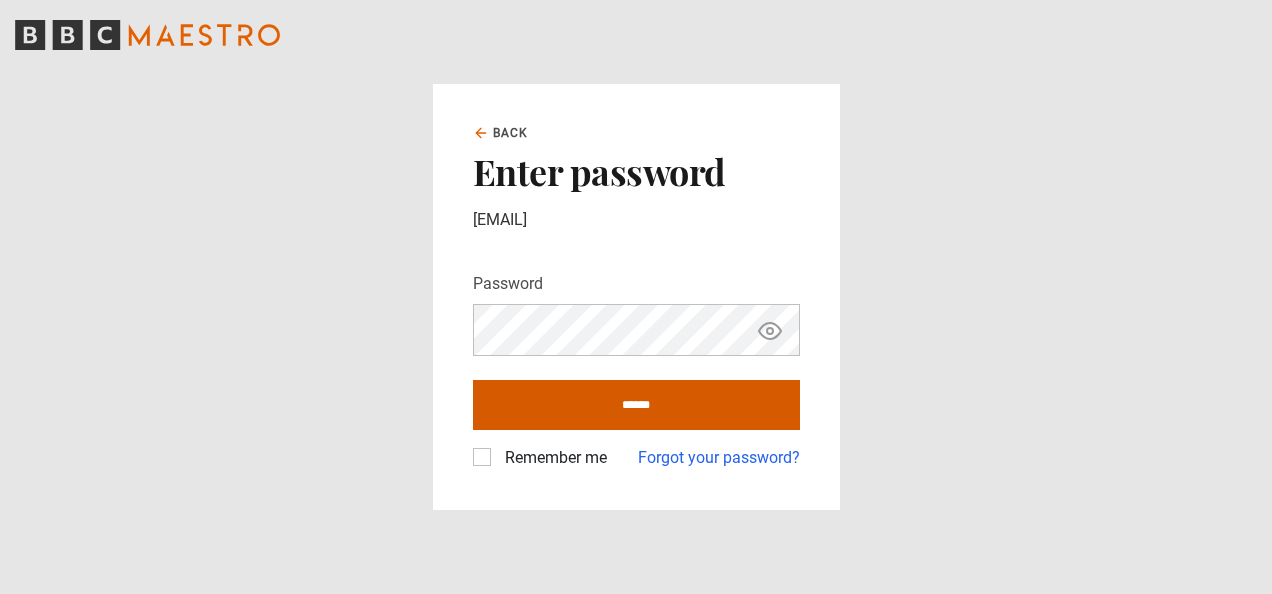 click on "******" at bounding box center [636, 405] 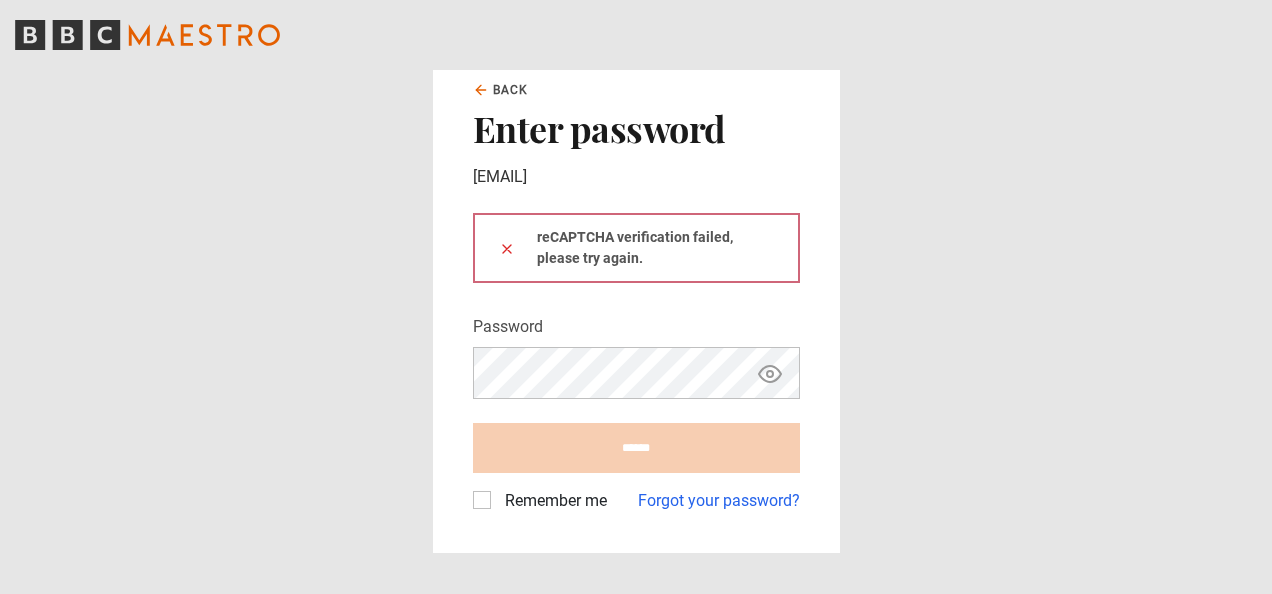 scroll, scrollTop: 0, scrollLeft: 0, axis: both 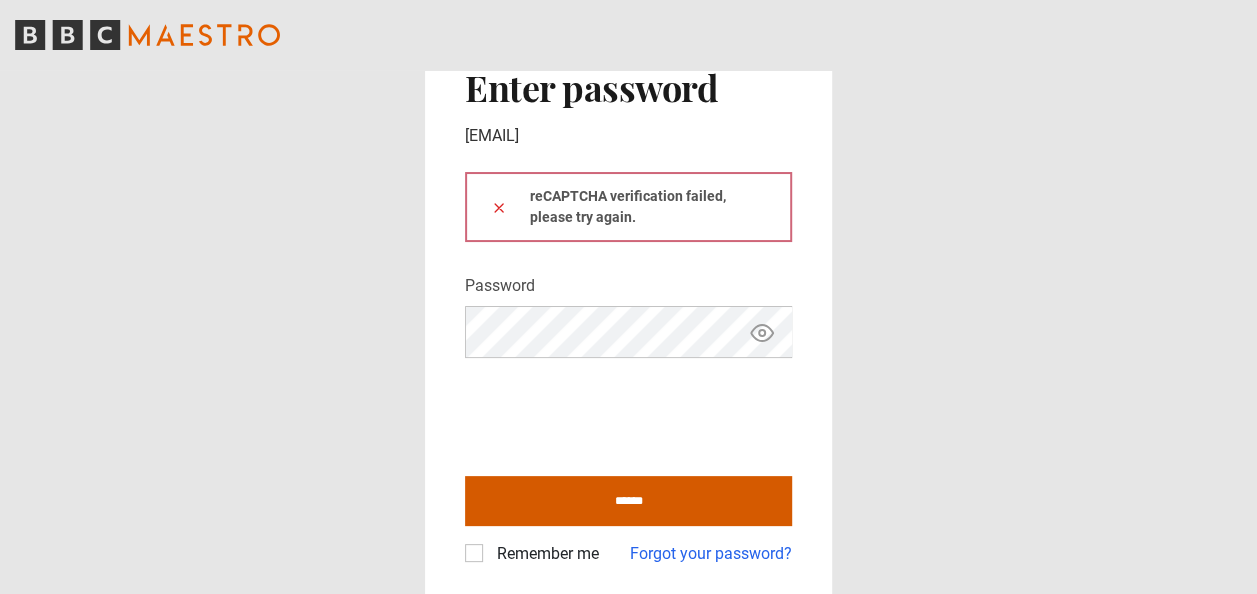 click on "******" at bounding box center (628, 501) 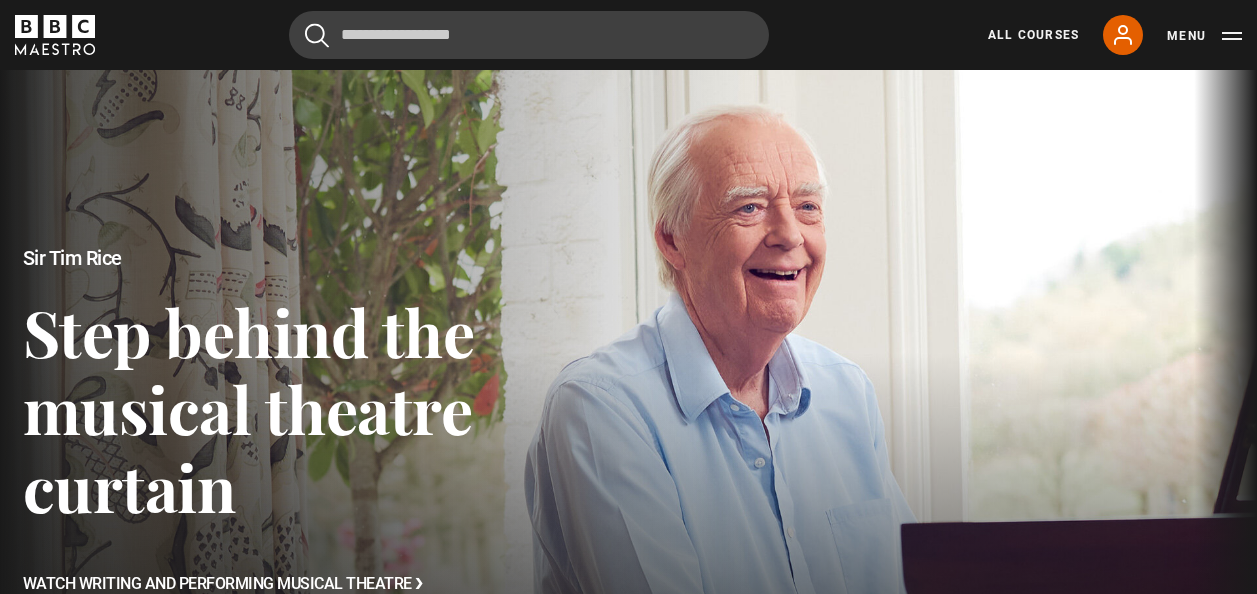 scroll, scrollTop: 0, scrollLeft: 0, axis: both 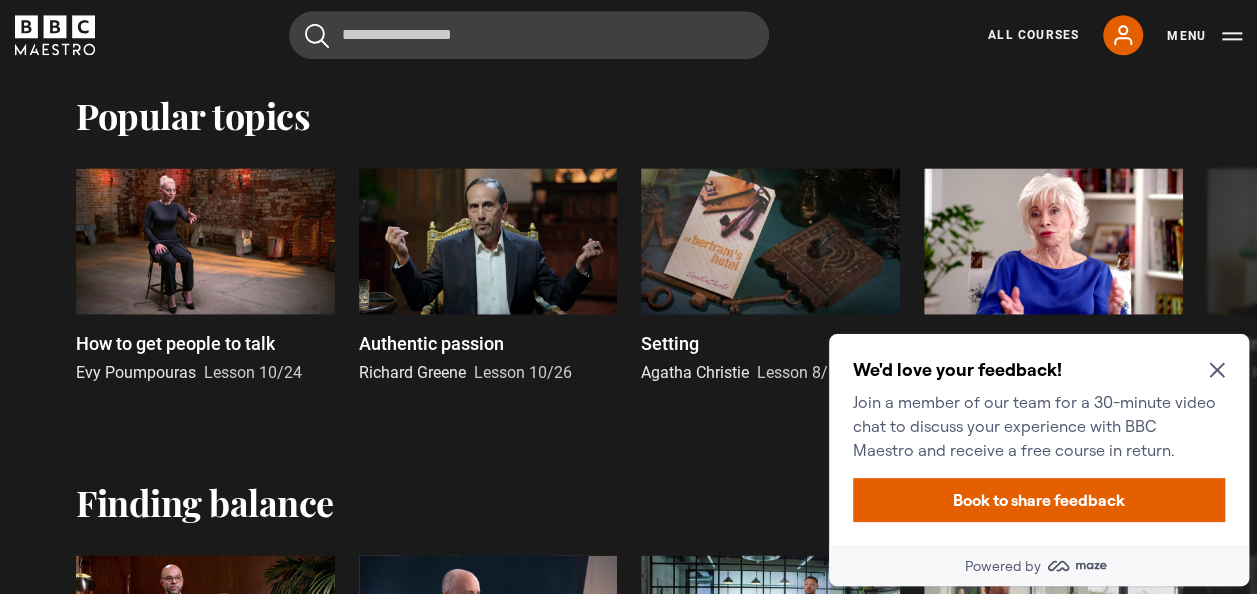 click on "We'd love your feedback! Join a member of our team for a 30-minute video chat to discuss your experience with BBC Maestro and receive a free course in return. Book to share feedback" at bounding box center [1039, 440] 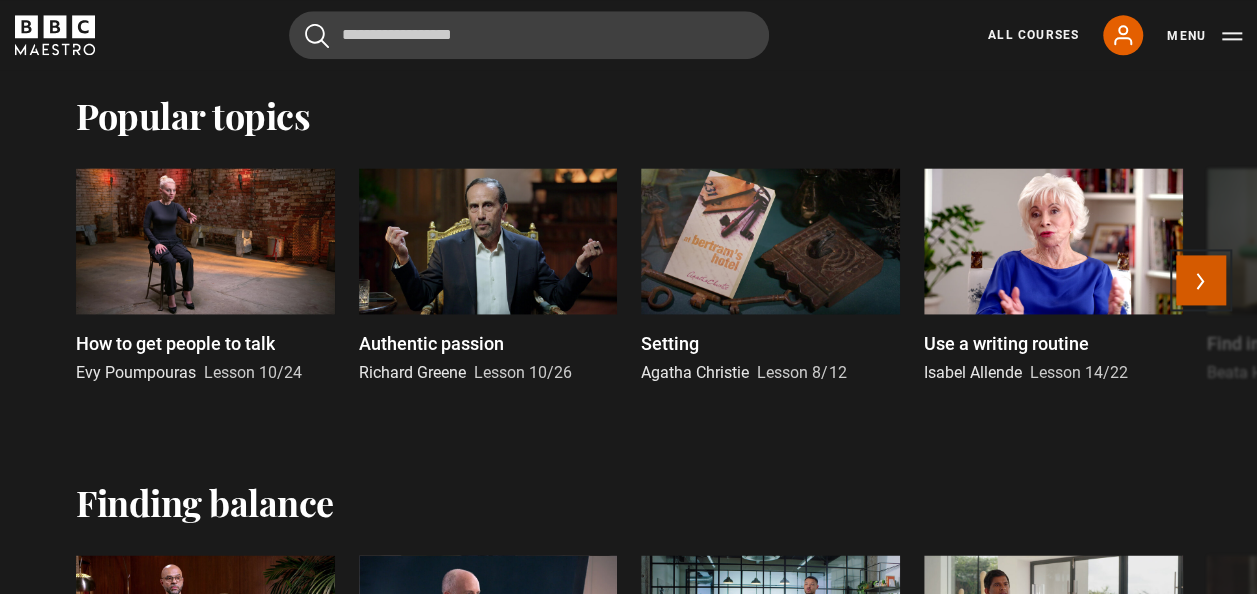click on "Next" at bounding box center [1201, 280] 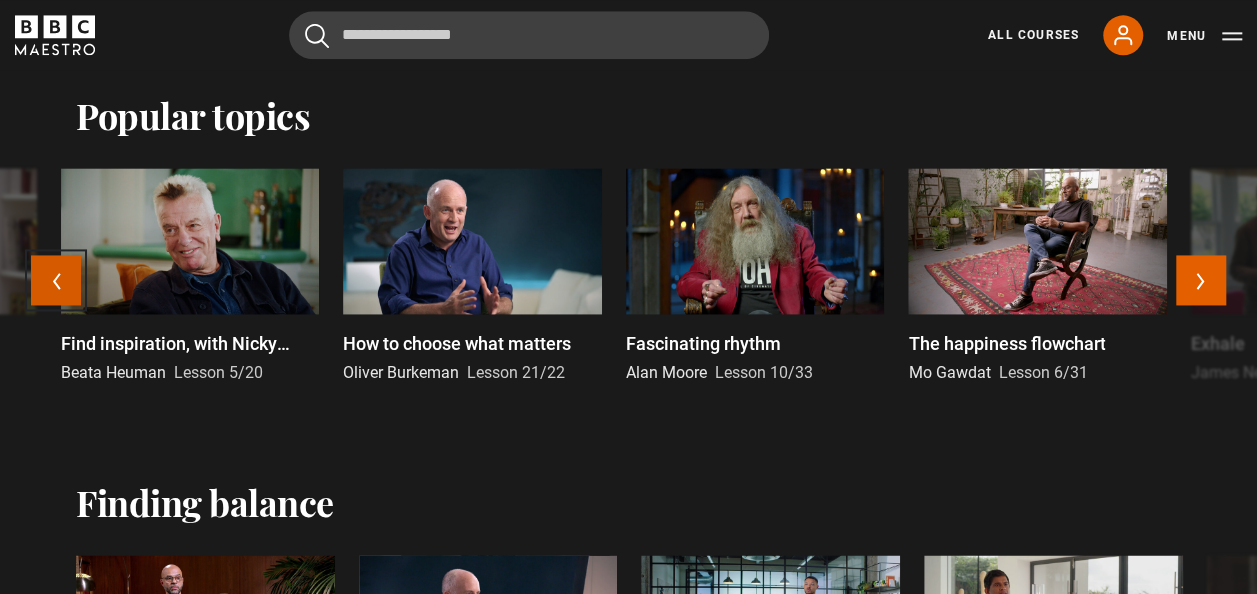 click on "Previous" at bounding box center (56, 280) 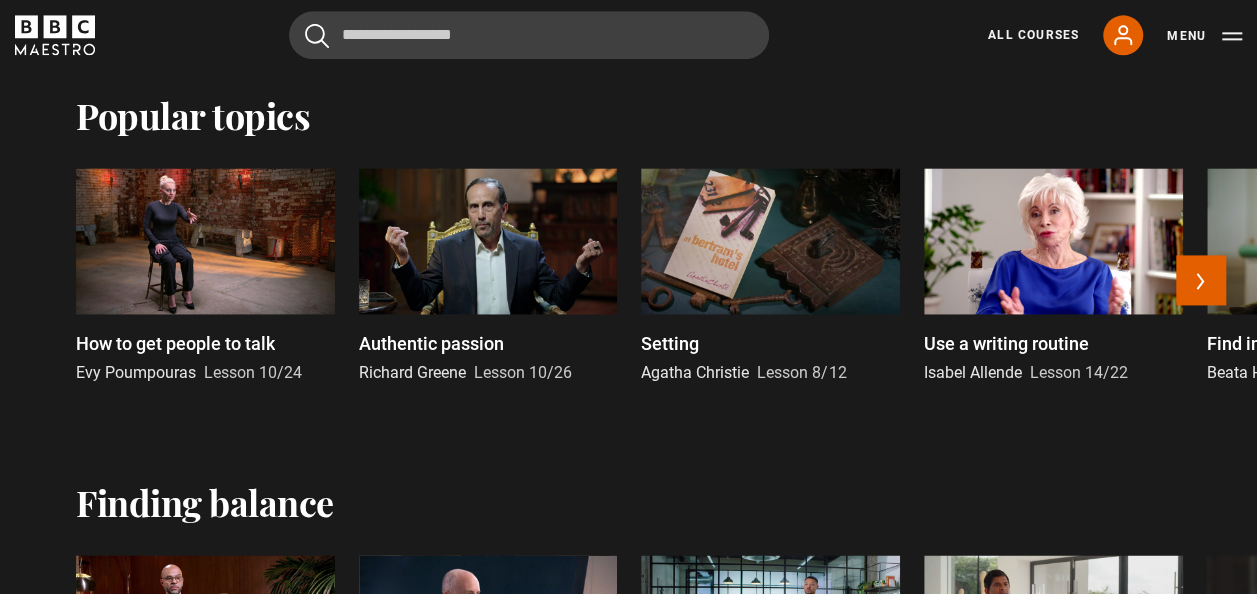 click at bounding box center (1053, 240) 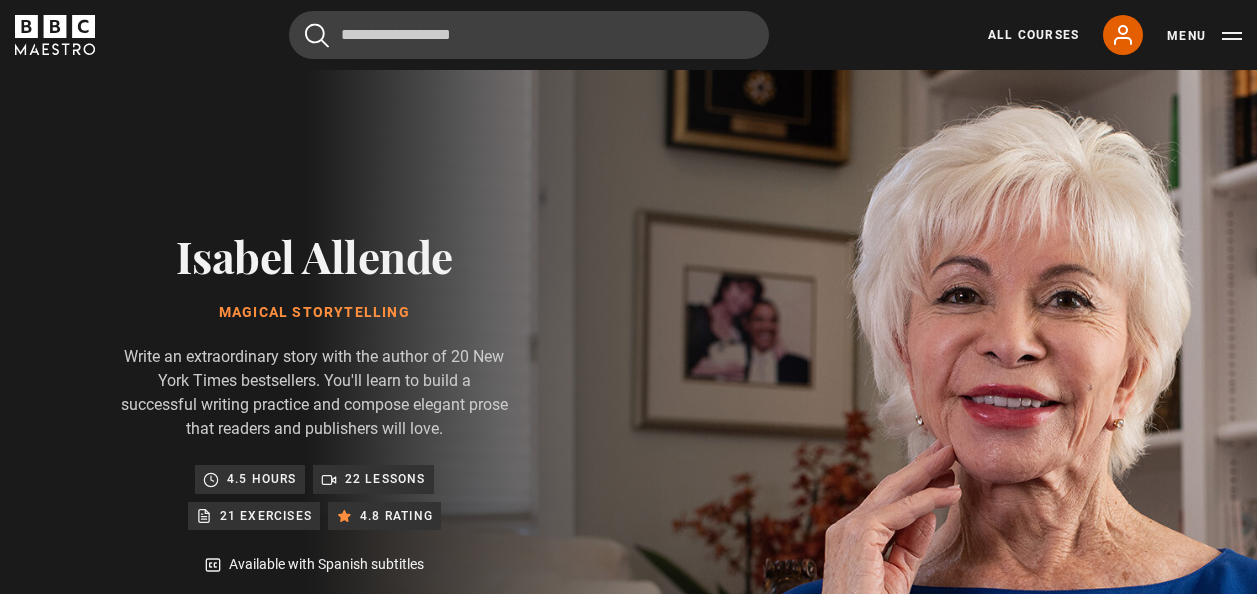 scroll, scrollTop: 977, scrollLeft: 0, axis: vertical 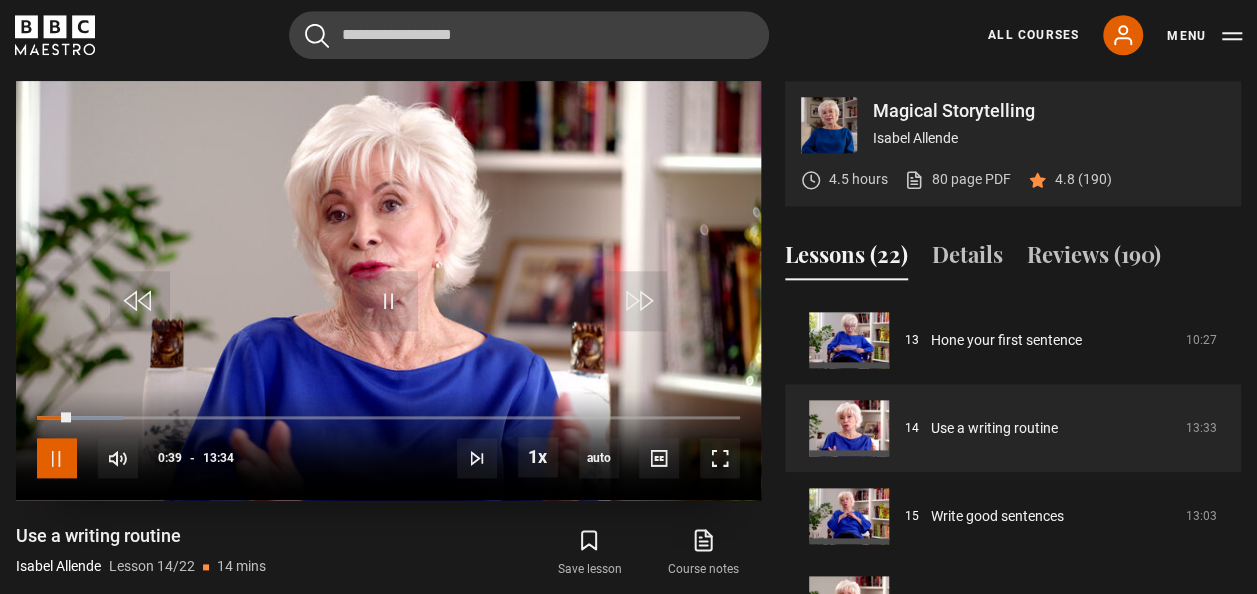 click at bounding box center [57, 458] 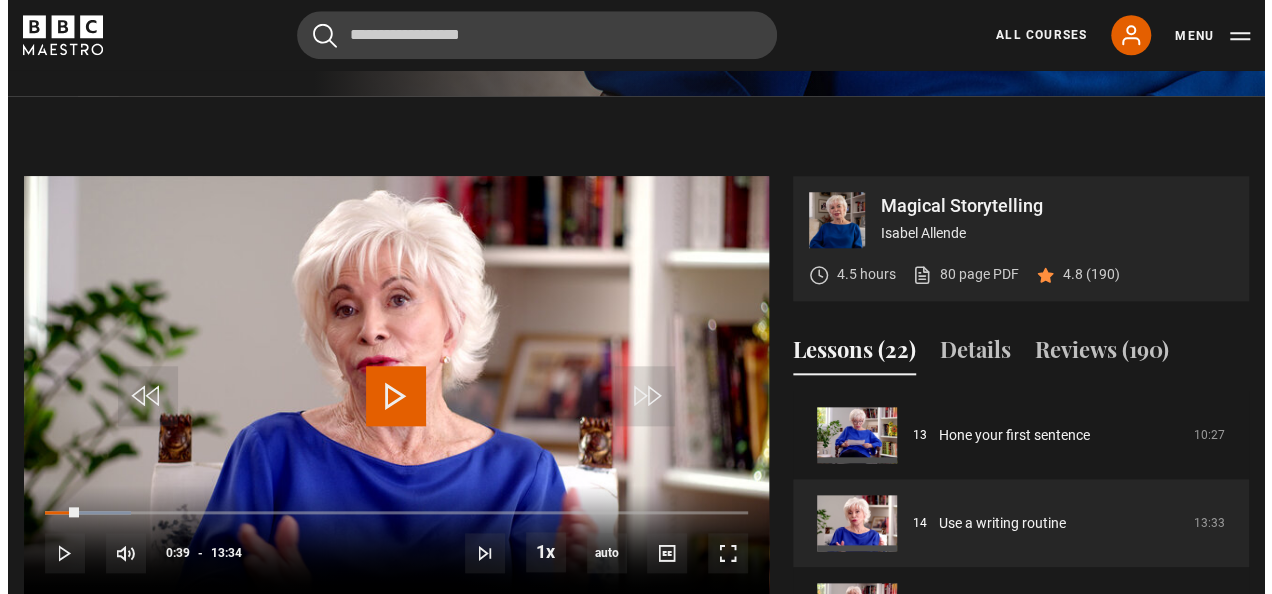 scroll, scrollTop: 894, scrollLeft: 0, axis: vertical 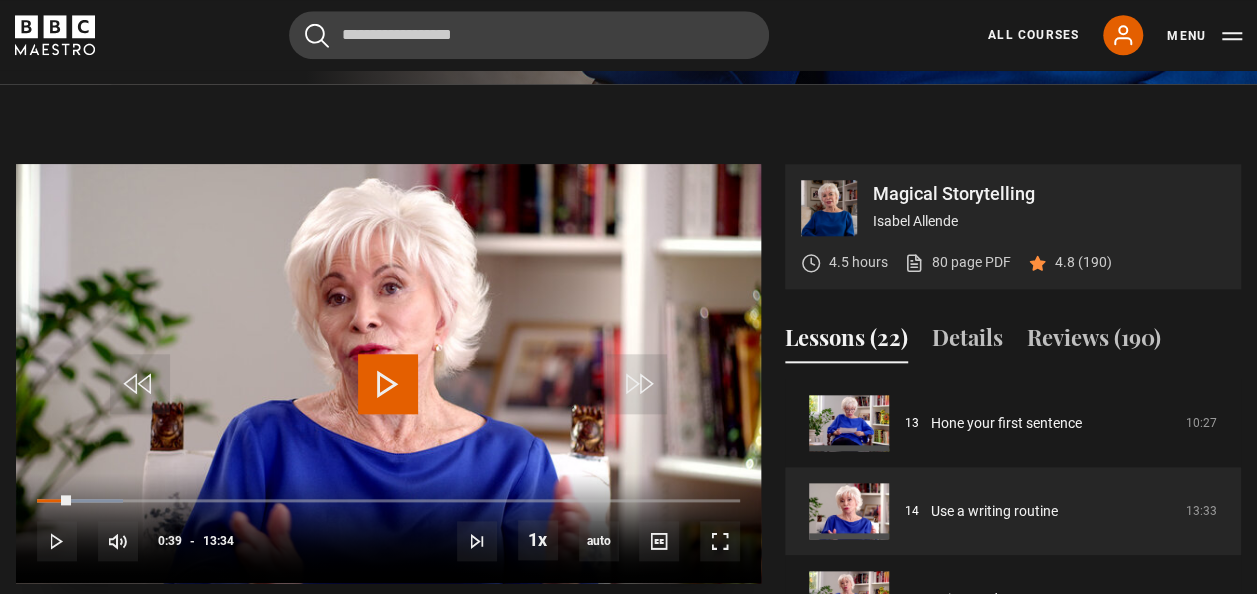 click at bounding box center (388, 384) 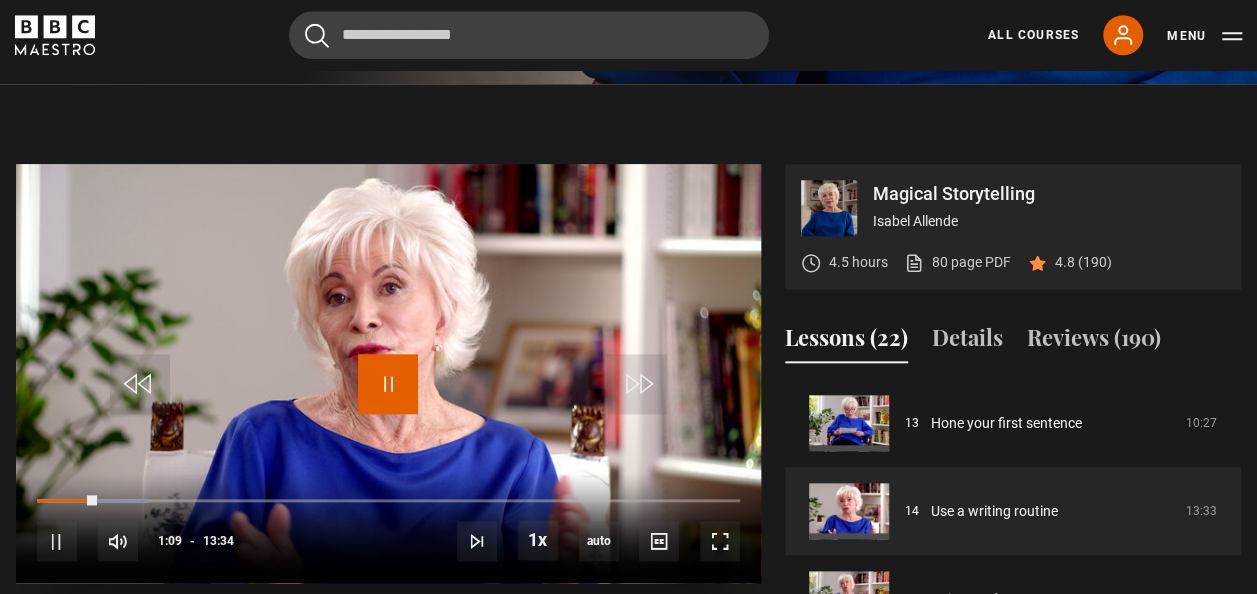 click at bounding box center (388, 384) 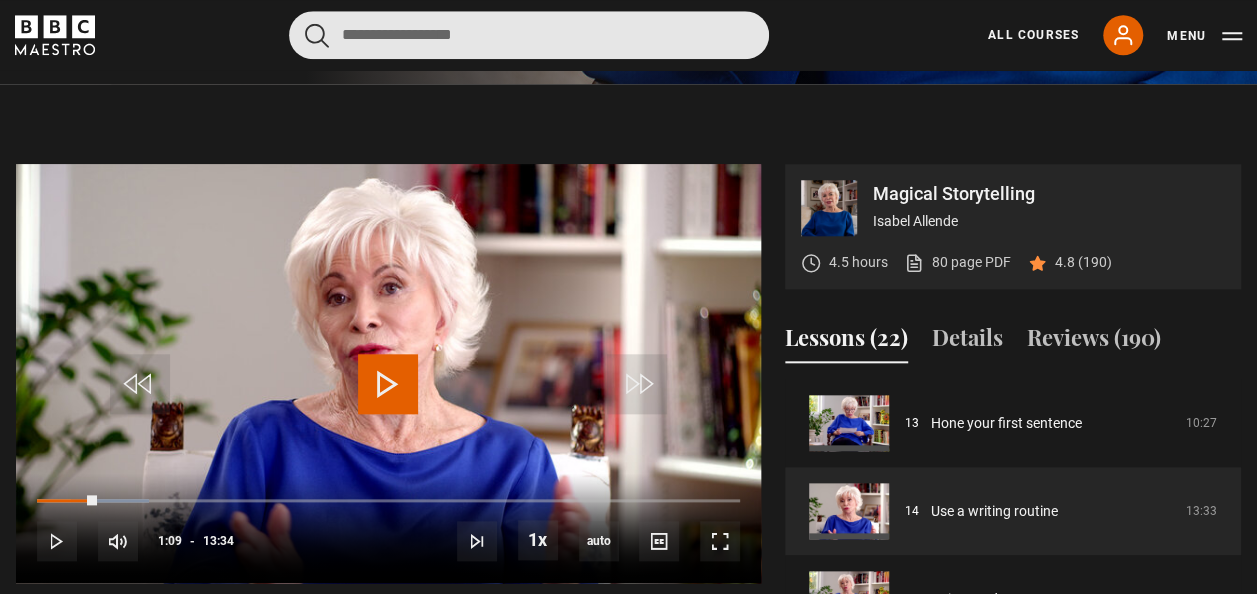 click at bounding box center [529, 35] 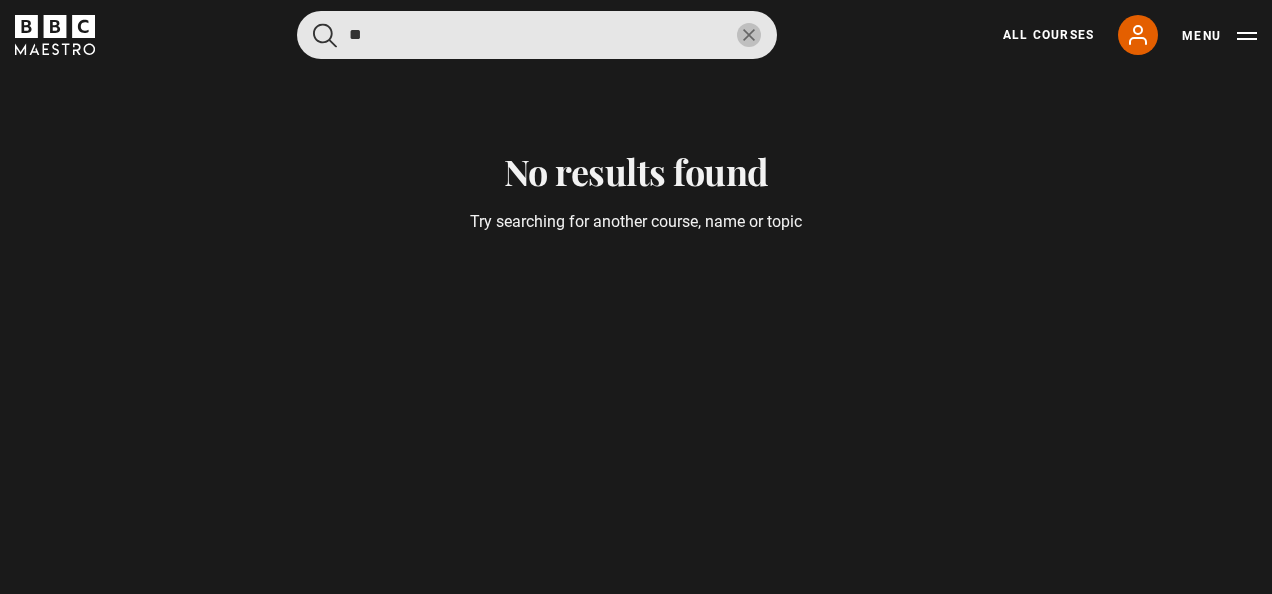 type on "*" 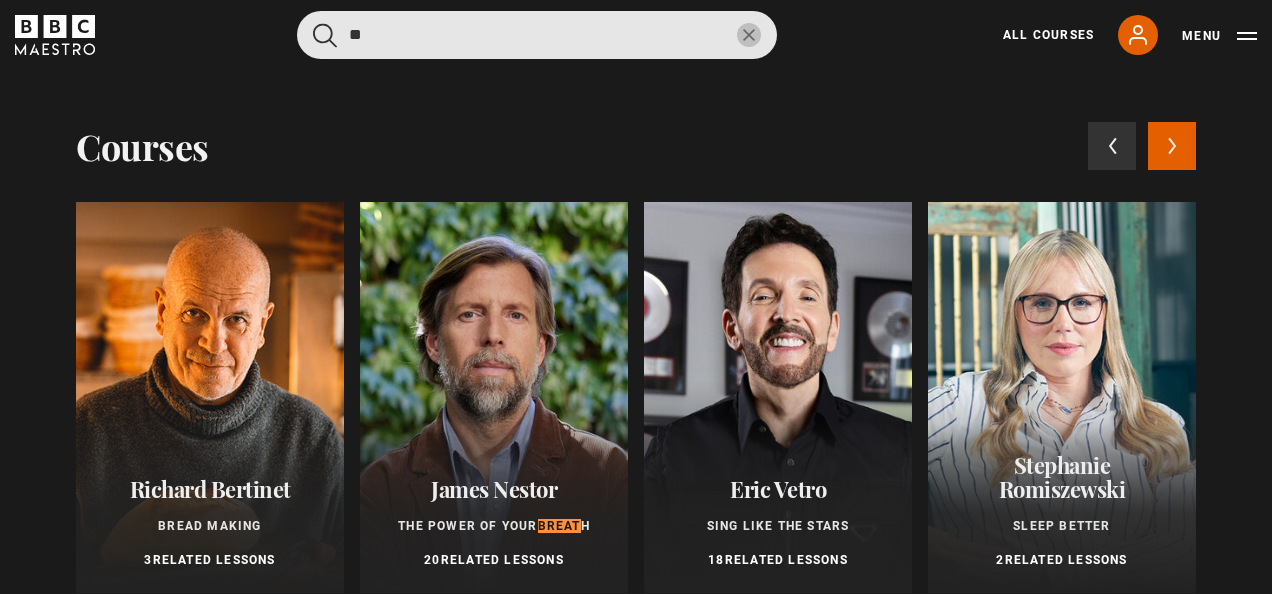 type on "*" 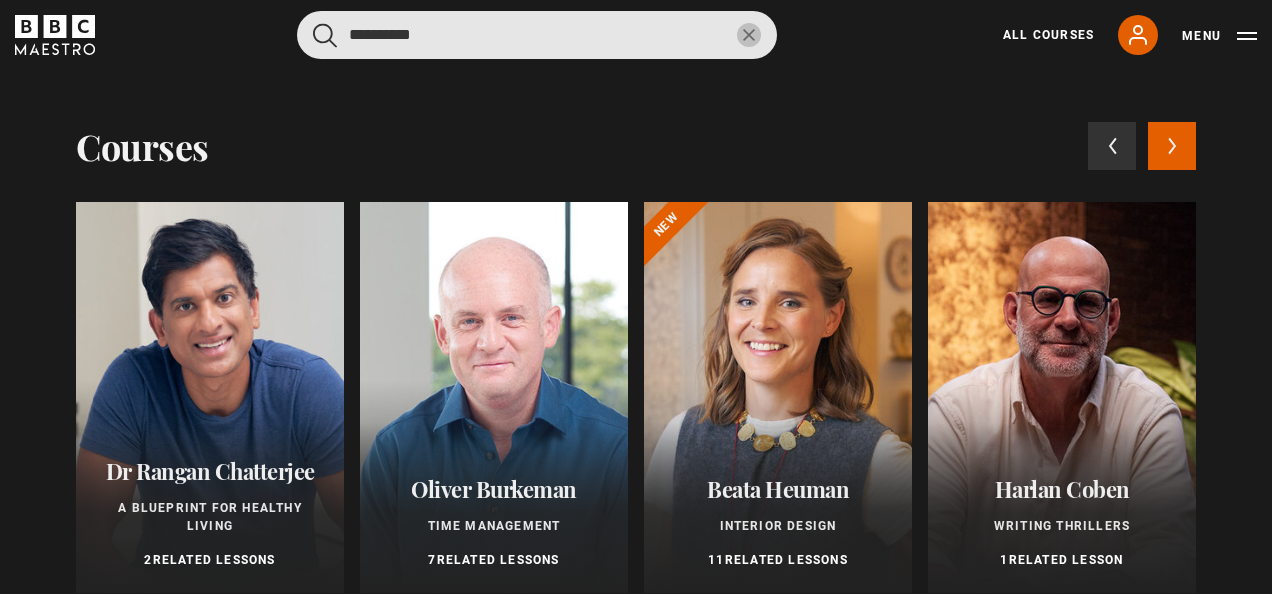 type on "**********" 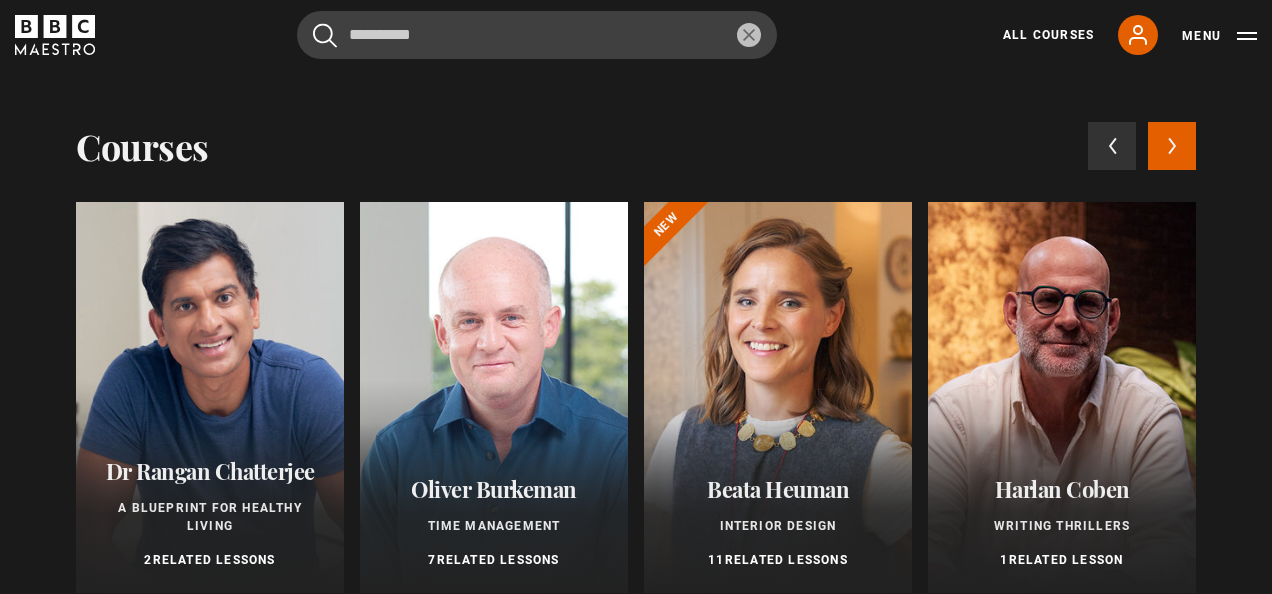 click on "Dr Rangan Chatterjee" at bounding box center (210, 471) 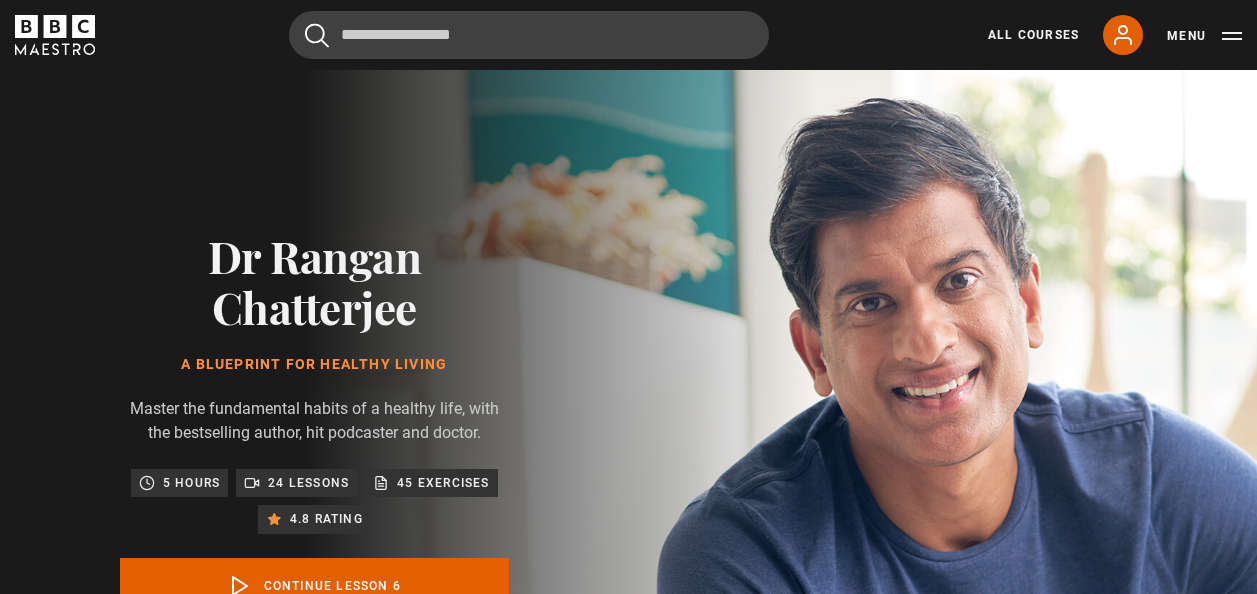 scroll, scrollTop: 855, scrollLeft: 0, axis: vertical 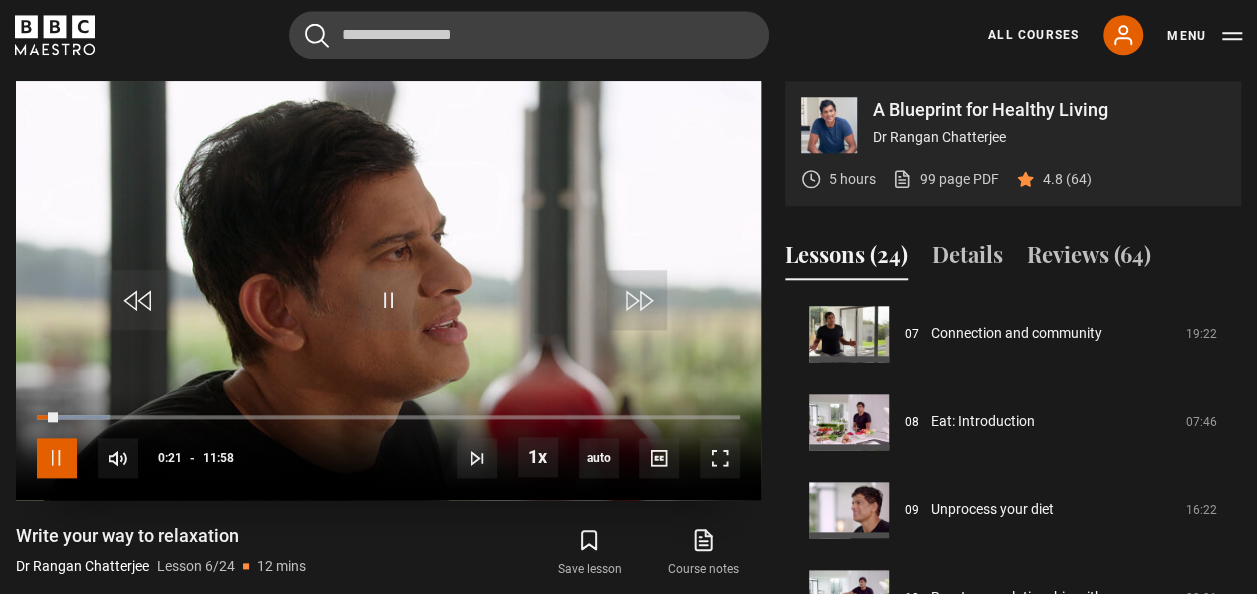 click at bounding box center [57, 458] 